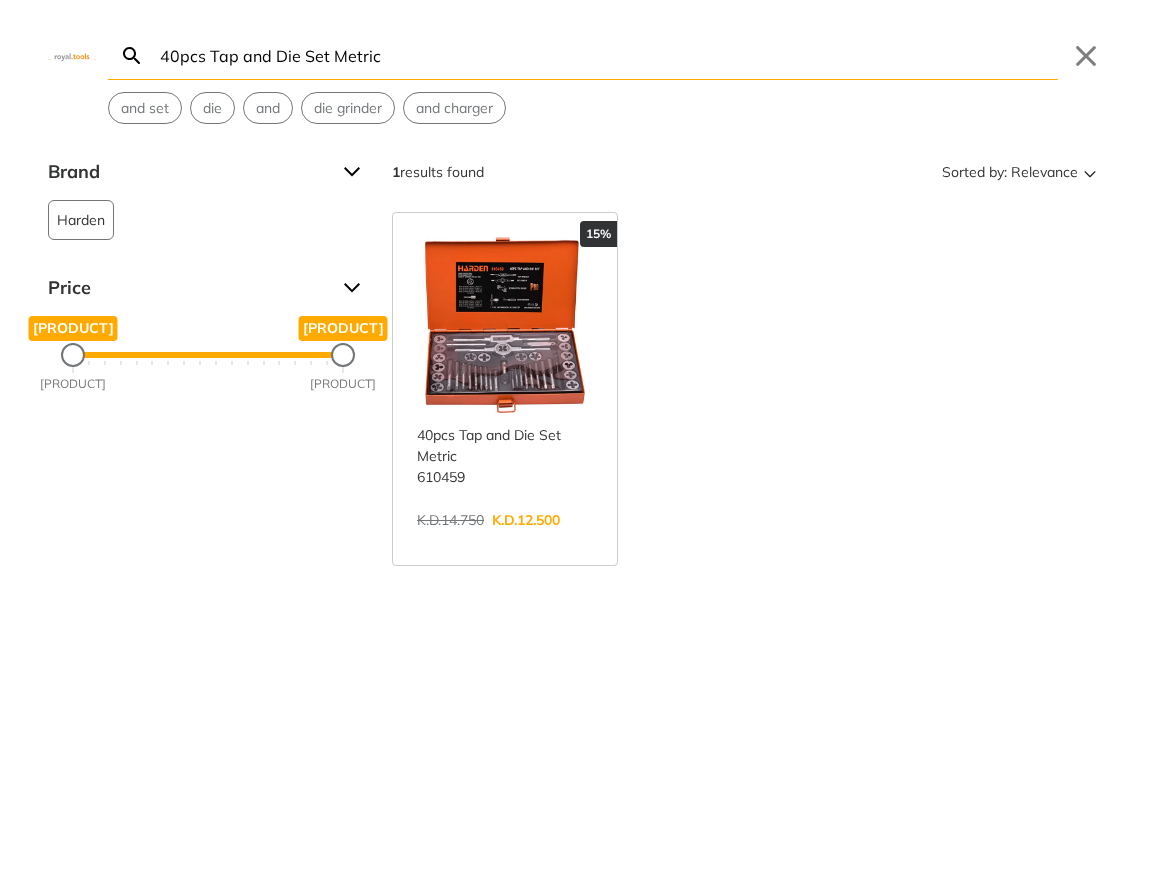 scroll, scrollTop: 0, scrollLeft: 0, axis: both 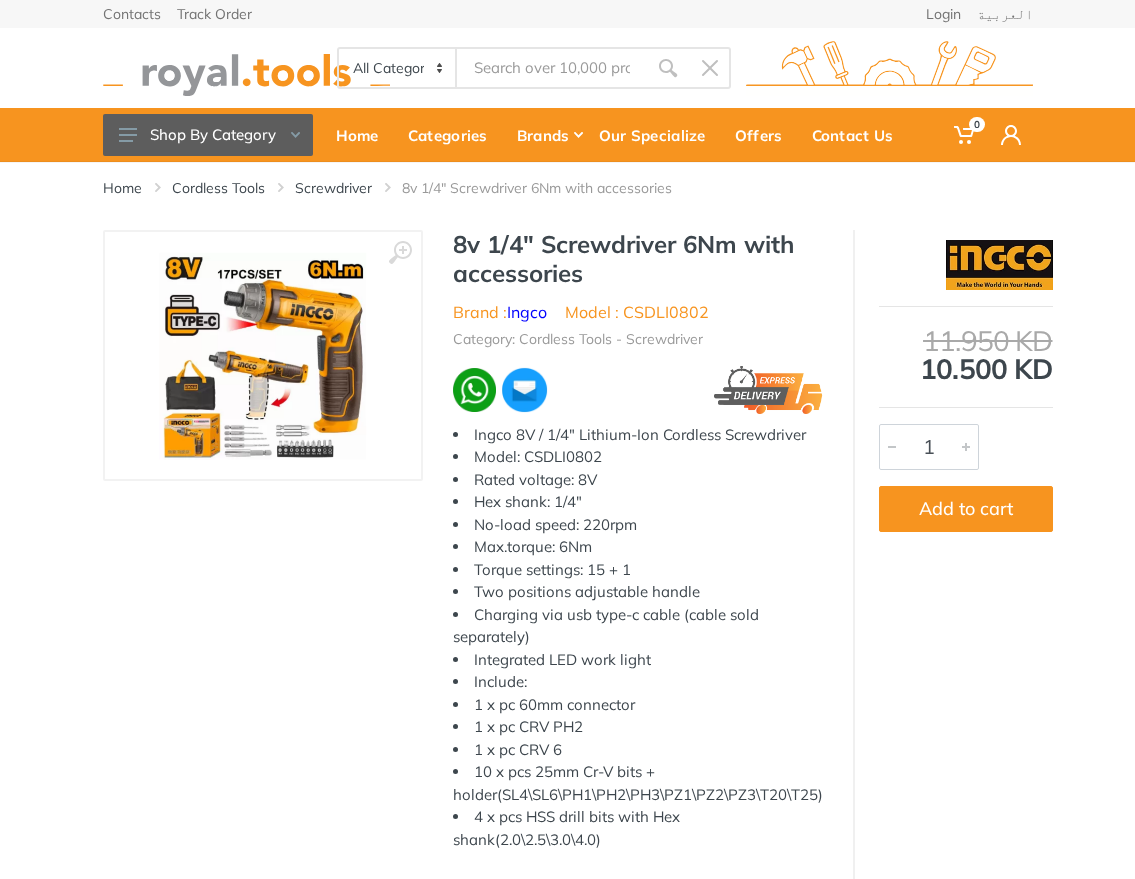 drag, startPoint x: 0, startPoint y: 0, endPoint x: 454, endPoint y: 246, distance: 516.3642 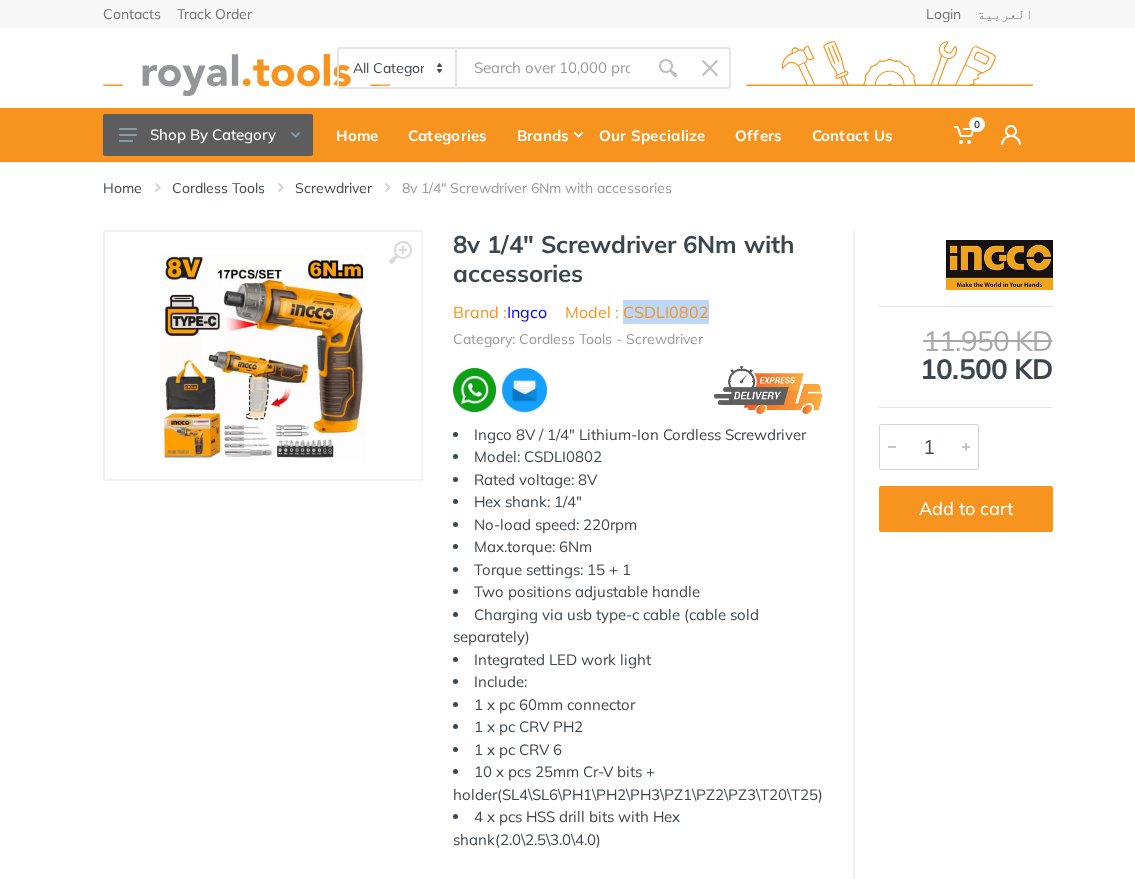 drag, startPoint x: 725, startPoint y: 312, endPoint x: 627, endPoint y: 311, distance: 98.005104 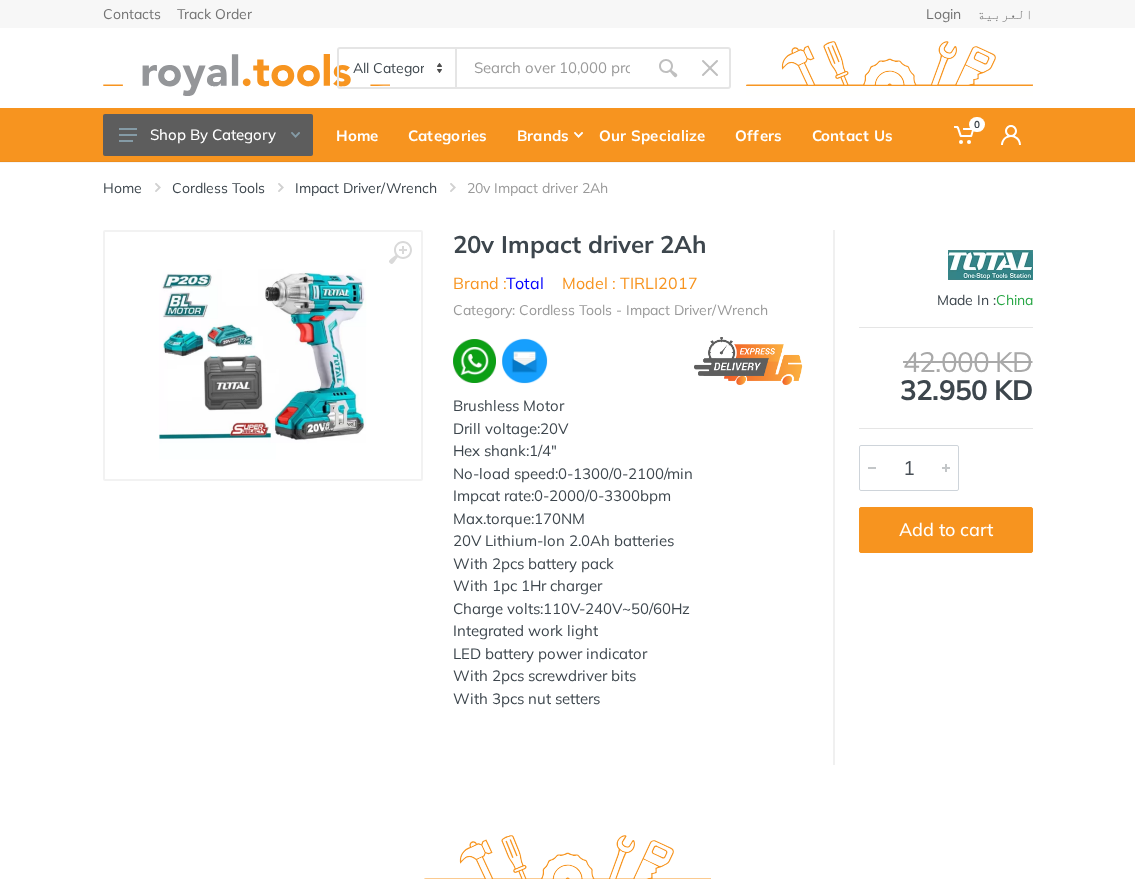scroll, scrollTop: 0, scrollLeft: 0, axis: both 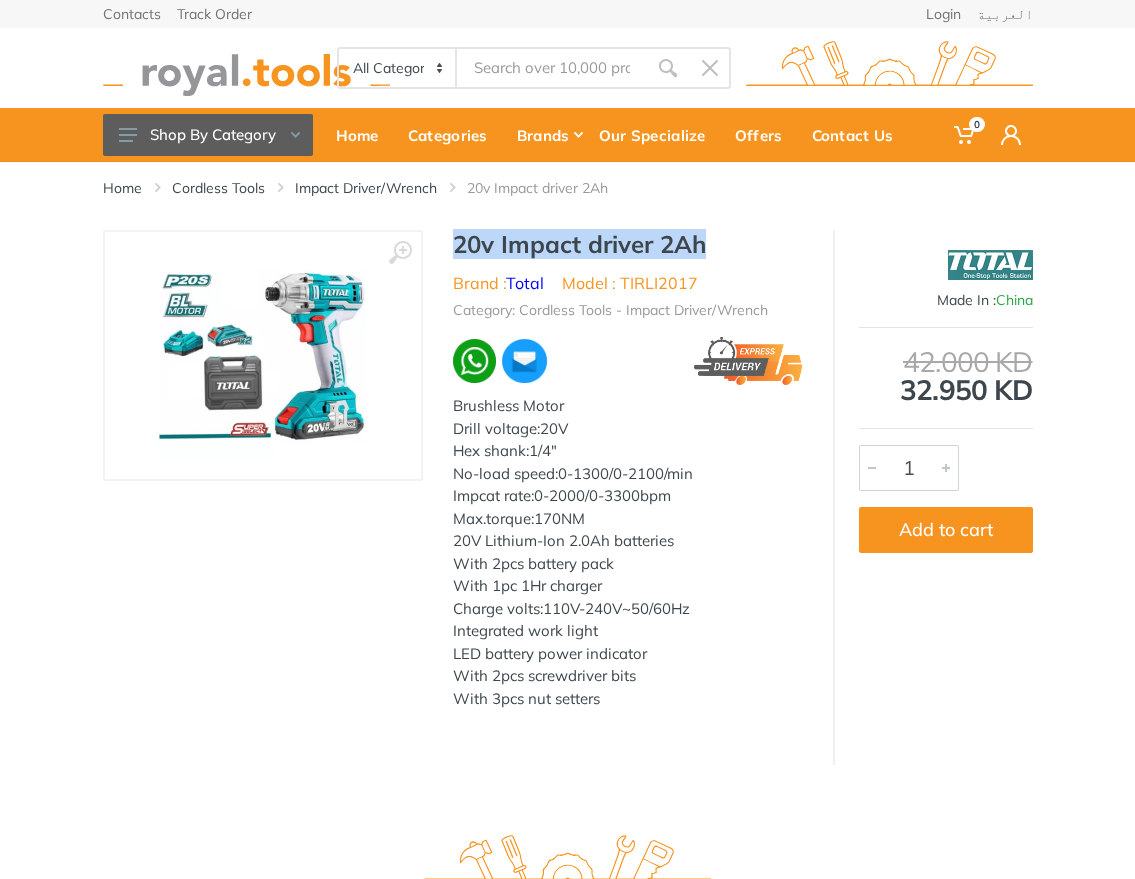 click on "20v Impact driver 2Ah
Brand :  Total
Model : TIRLI2017
Category: Cordless Tools - Impact Driver/Wrench
Brushless Motor Drill voltage:20V Hex shank:1/4" No-load speed:0-1300/0-2100/min Impcat rate:0-2000/0-3300bpm Max.torque:170NM 20V Lithium-Ion 2.0Ah batteries With 2pcs battery pack With 1pc 1Hr charger Charge volts:110V-240V~50/60Hz  Integrated work light LED battery power indicator" at bounding box center (628, 487) 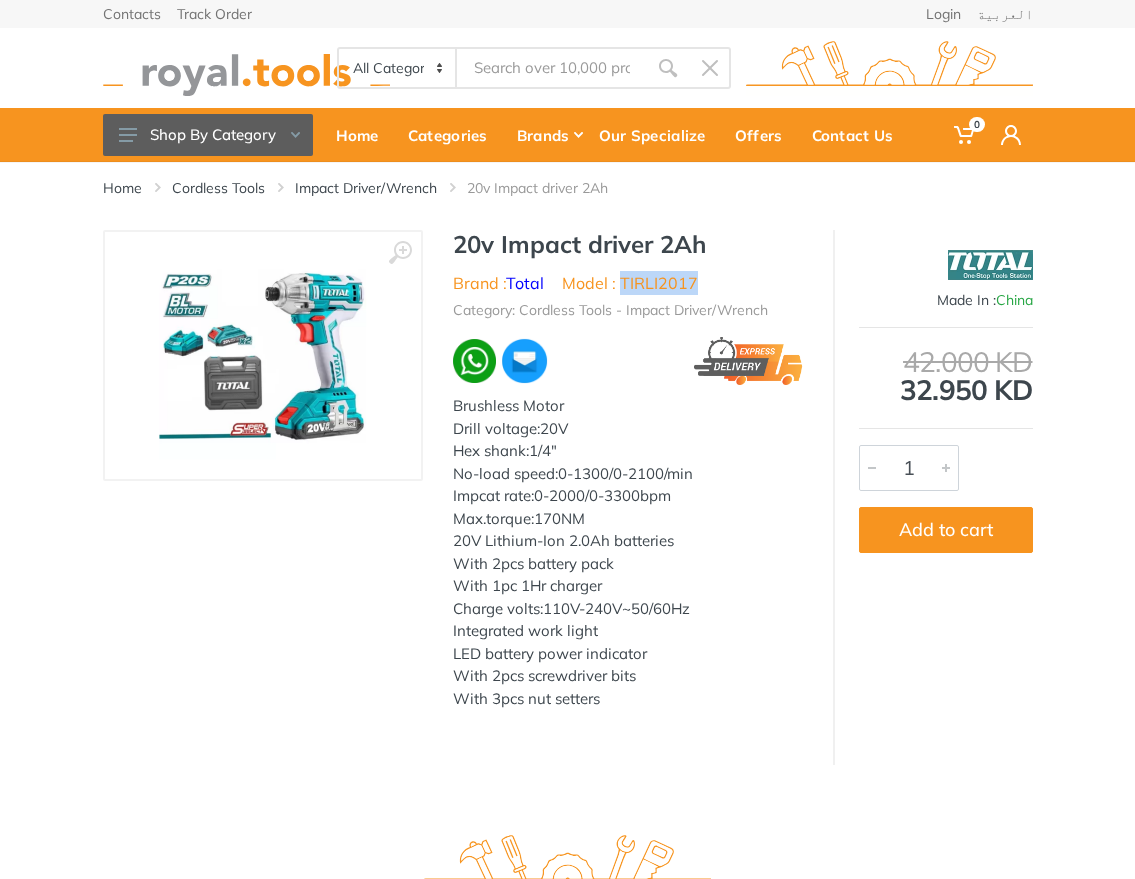 drag, startPoint x: 702, startPoint y: 282, endPoint x: 620, endPoint y: 282, distance: 82 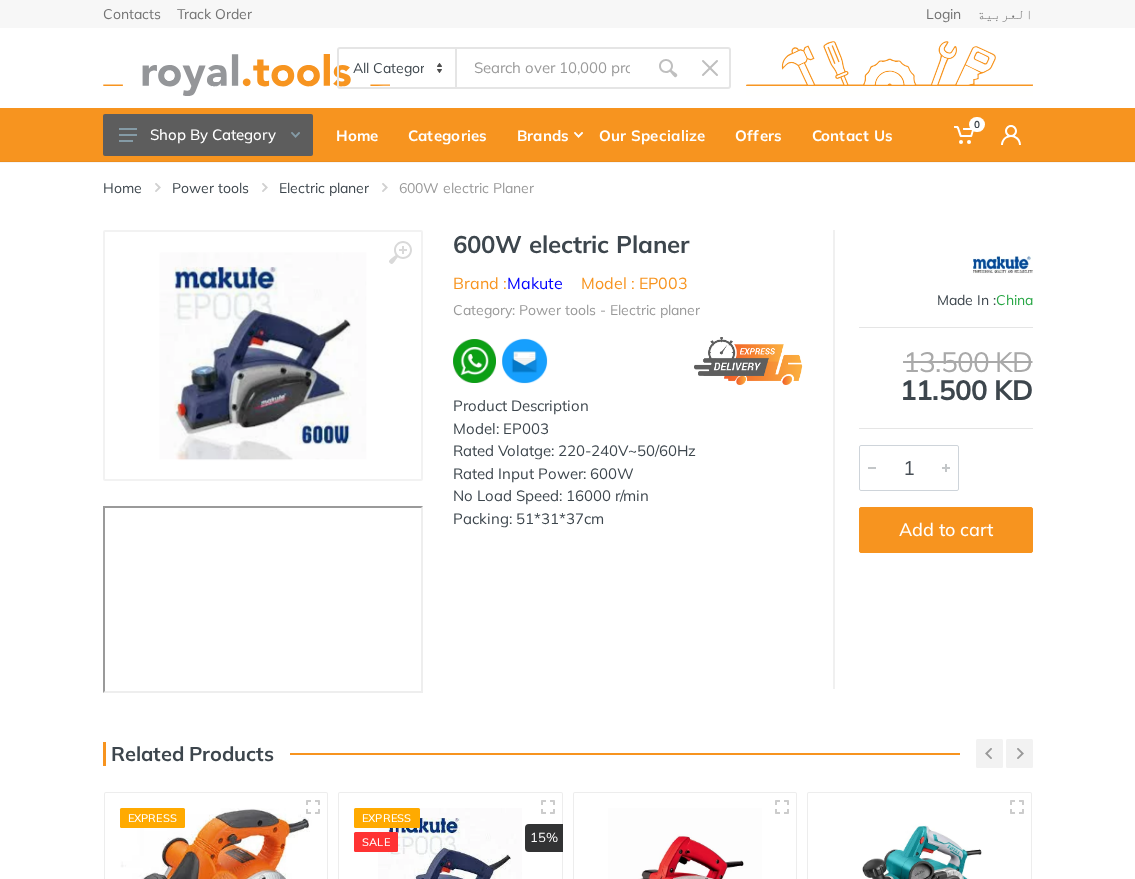 scroll, scrollTop: 0, scrollLeft: 0, axis: both 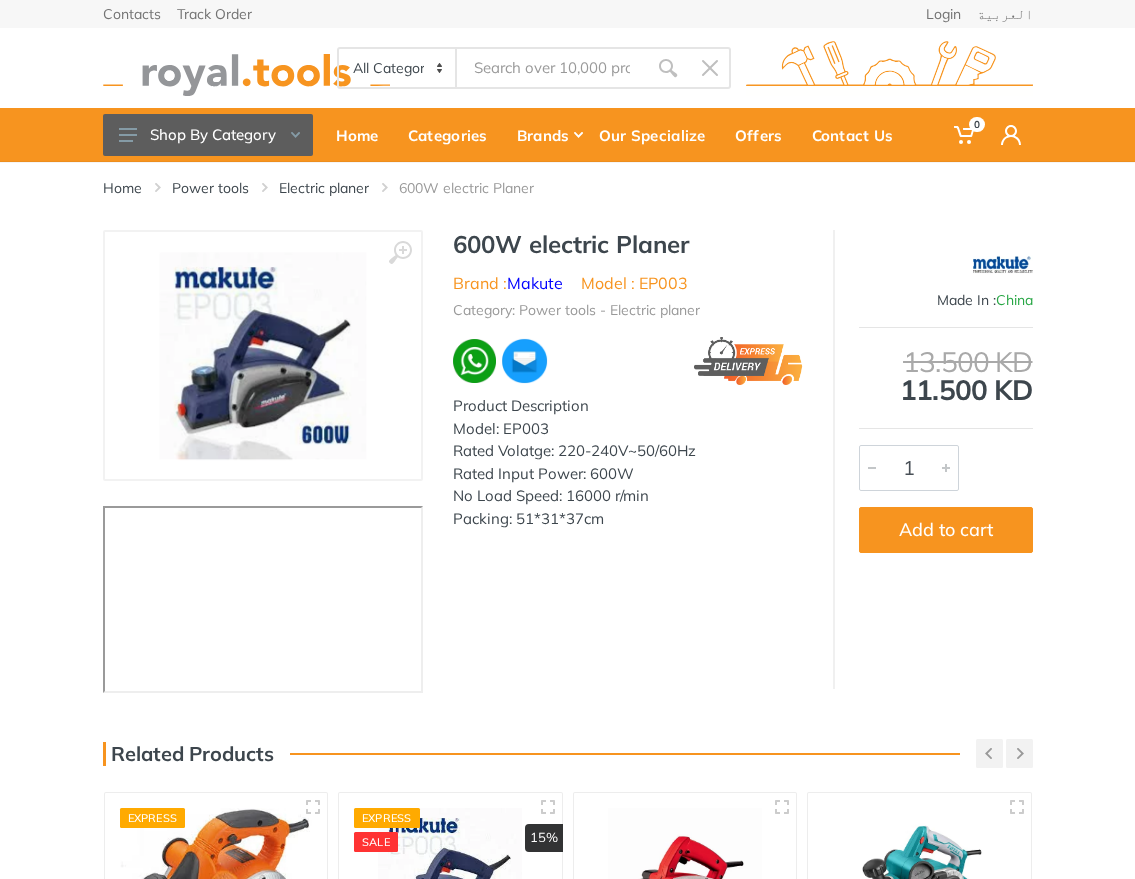 drag, startPoint x: 688, startPoint y: 279, endPoint x: 644, endPoint y: 278, distance: 44.011364 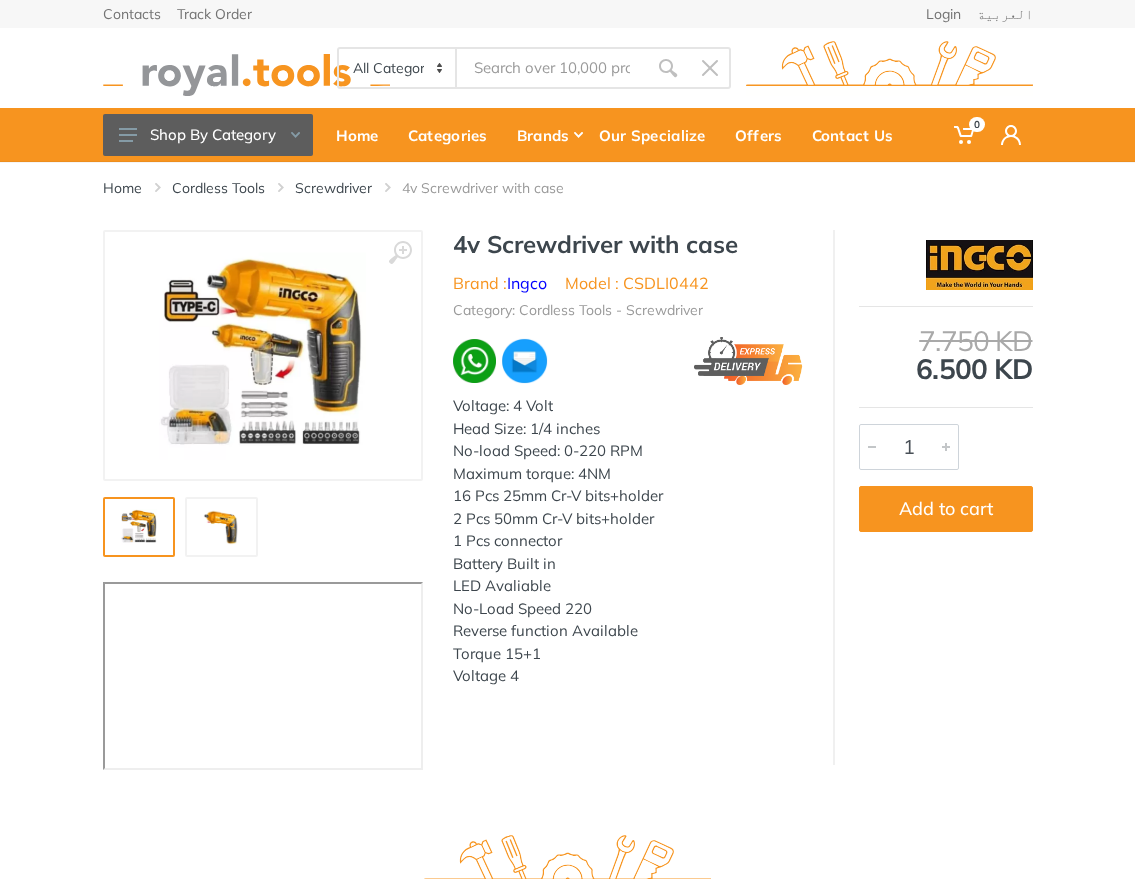 scroll, scrollTop: 0, scrollLeft: 0, axis: both 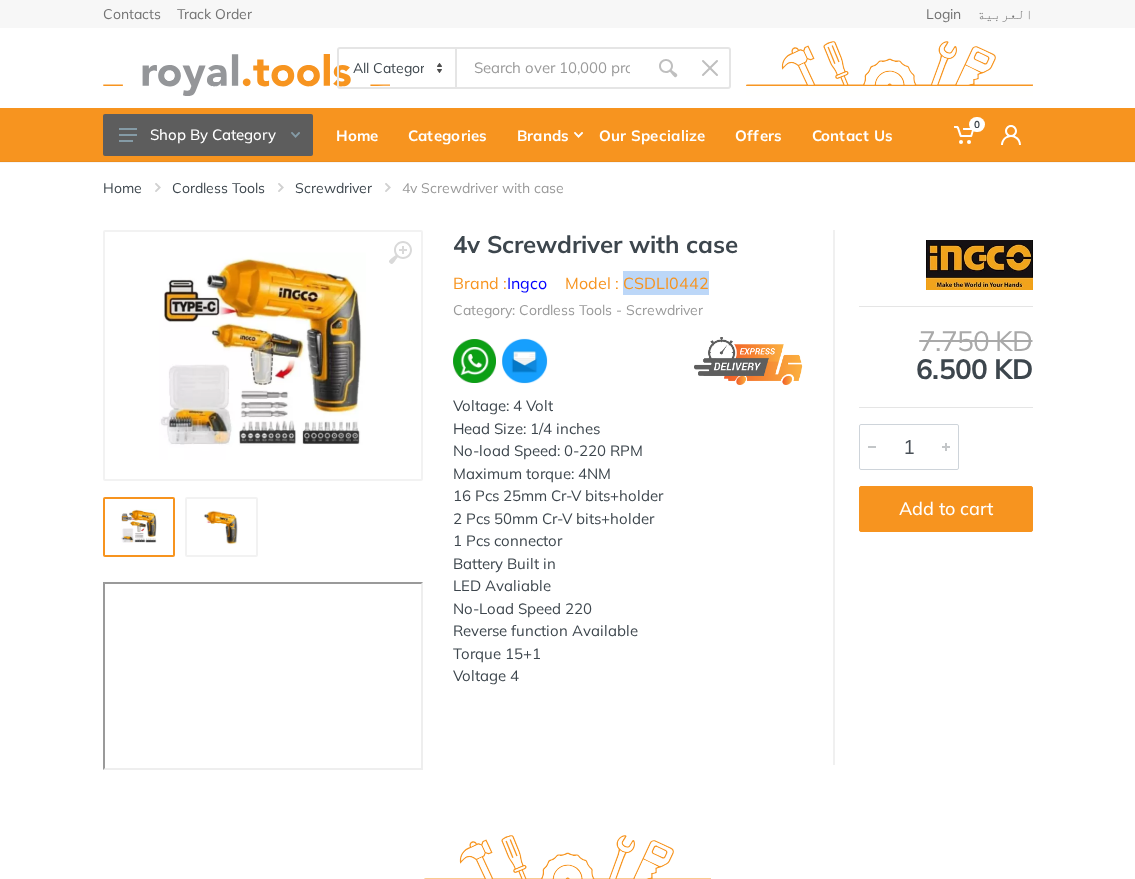 drag, startPoint x: 627, startPoint y: 282, endPoint x: 720, endPoint y: 286, distance: 93.08598 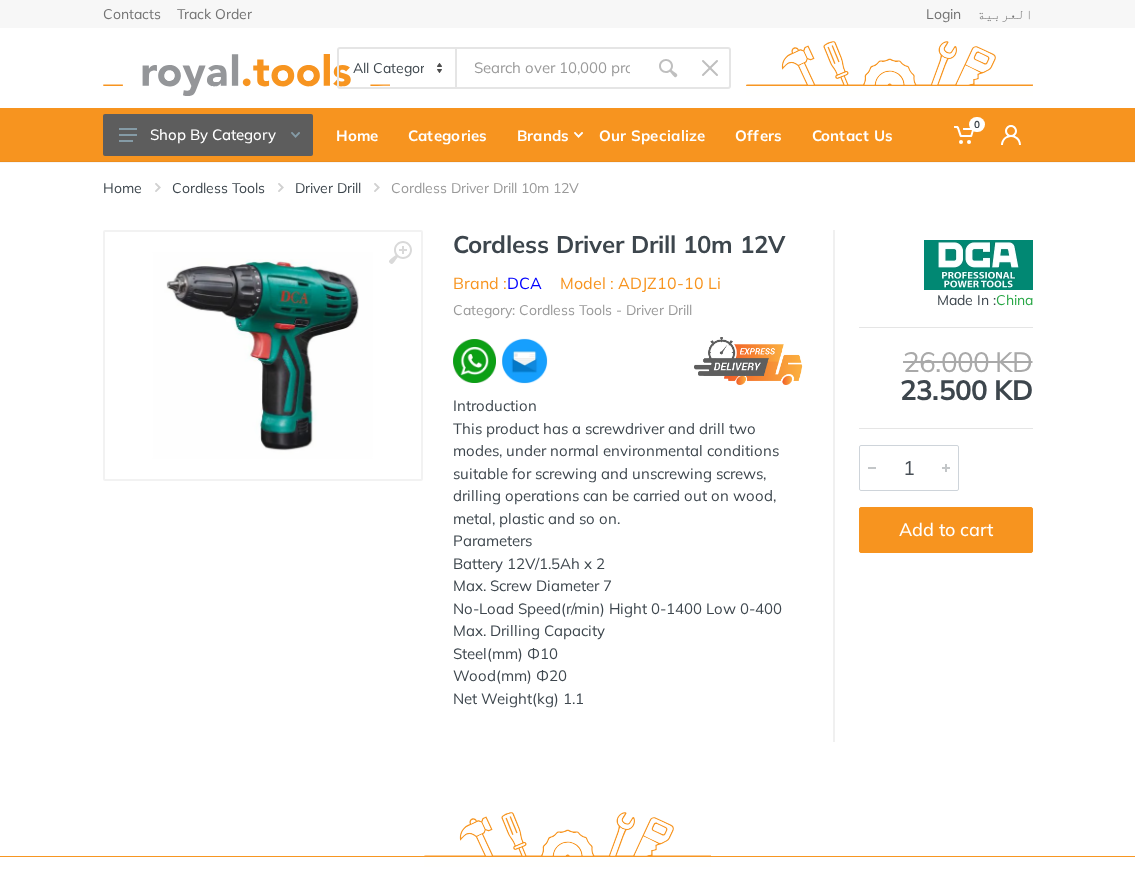scroll, scrollTop: 0, scrollLeft: 0, axis: both 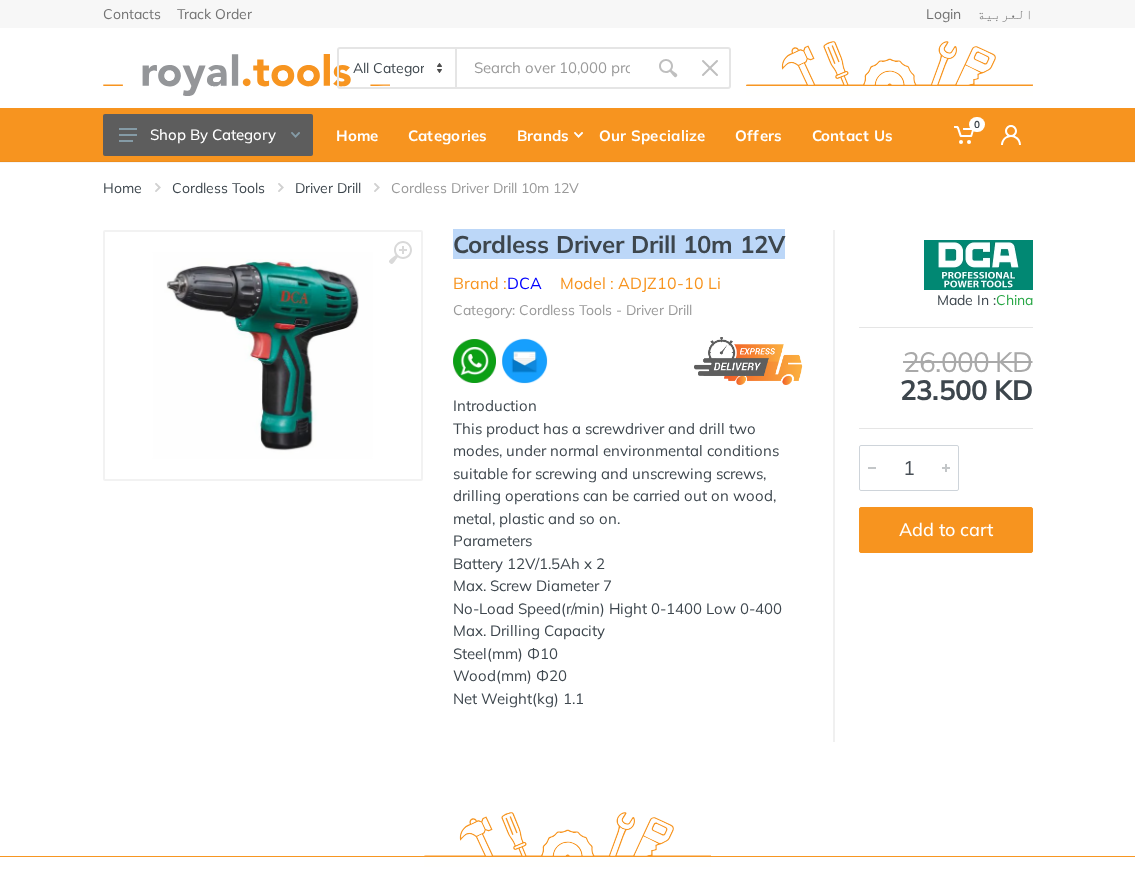 click on "Cordless Driver Drill 10m 12V" at bounding box center [628, 244] 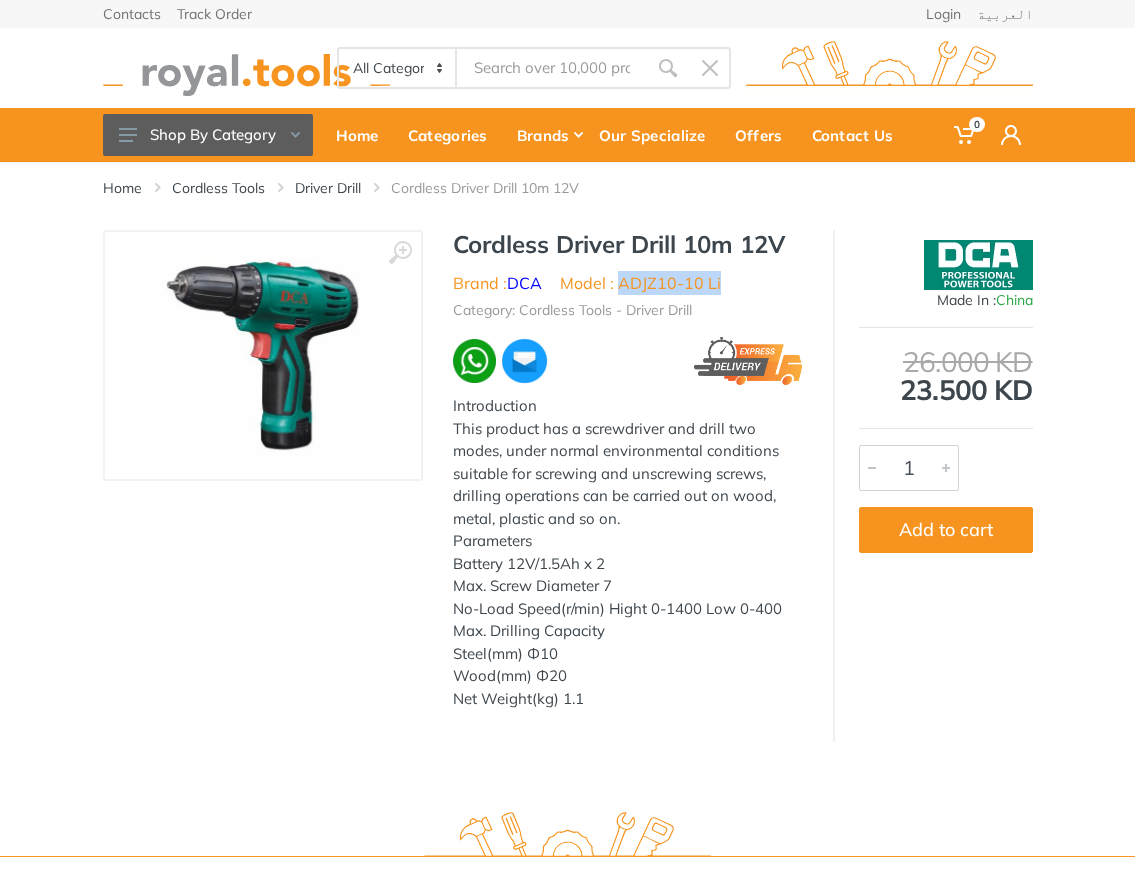 drag, startPoint x: 724, startPoint y: 316, endPoint x: 621, endPoint y: 313, distance: 103.04368 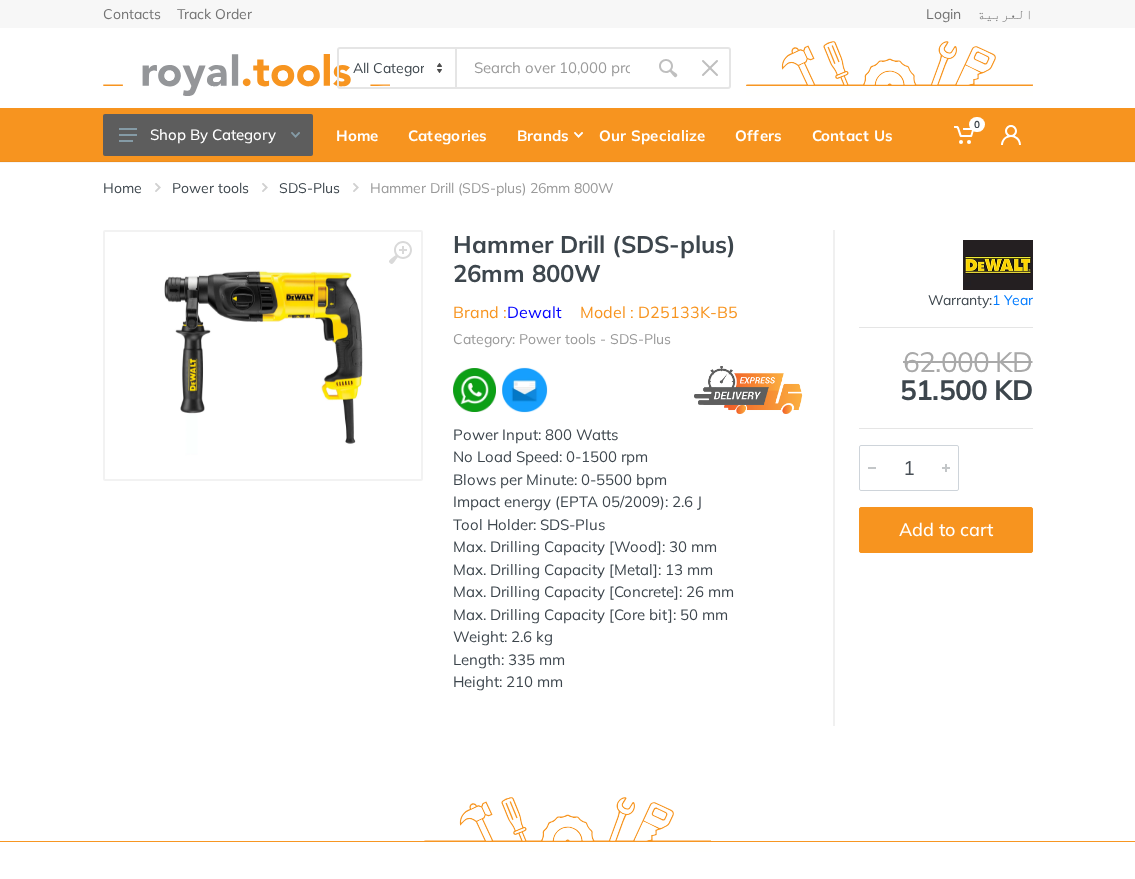scroll, scrollTop: 0, scrollLeft: 0, axis: both 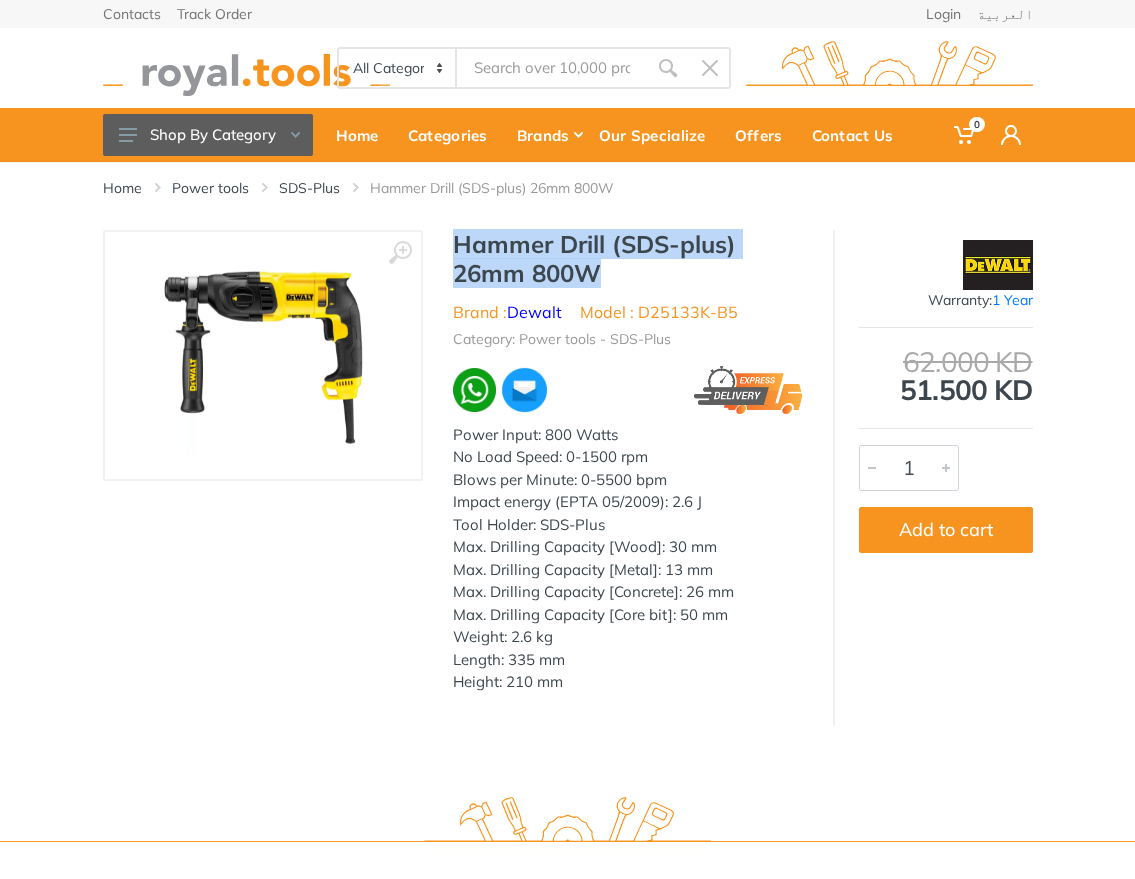 click on "Hammer Drill (SDS-plus) 26mm 800W
Brand :  Dewalt
Model : D25133K-B5
Category: Power tools - SDS-Plus
Power Input: 800 Watts No Load Speed: 0-1500 rpm Blows per Minute: 0-5500 bpm Impact energy (EPTA 05/2009): 2.6 J Tool Holder: SDS-Plus Max. Drilling Capacity [Wood]: 30 mm Max. Drilling Capacity [Metal]: 13 mm Max. Drilling Capacity [Concrete]: 26 mm Max. Drilling Capacity [Core bit]: 50 mm" at bounding box center (628, 468) 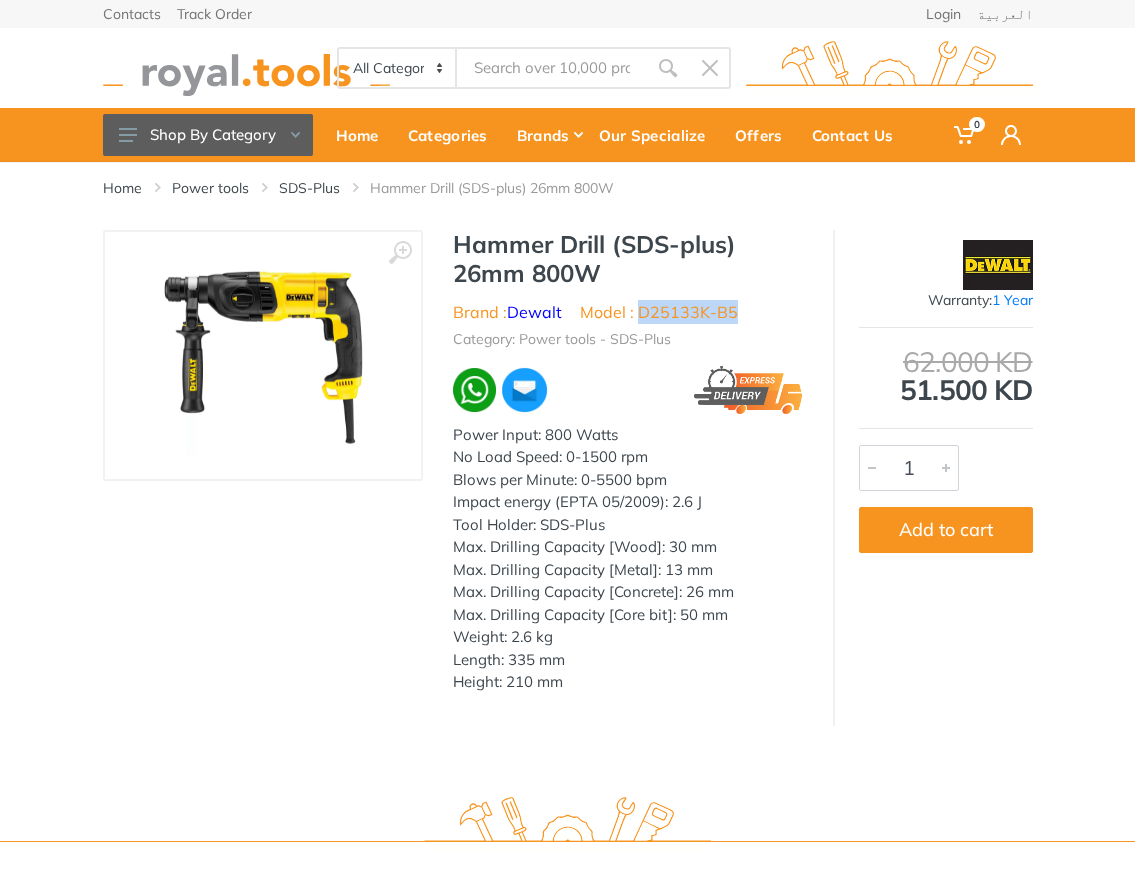 drag, startPoint x: 641, startPoint y: 313, endPoint x: 741, endPoint y: 314, distance: 100.005 